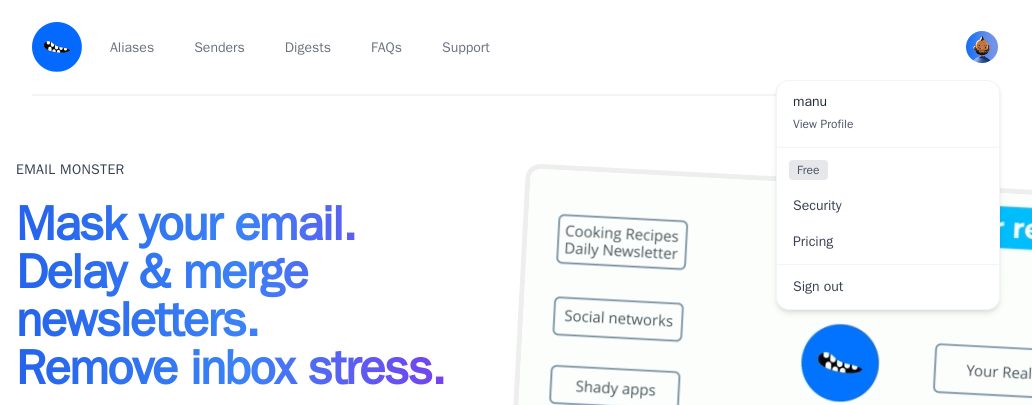 scroll, scrollTop: 0, scrollLeft: 0, axis: both 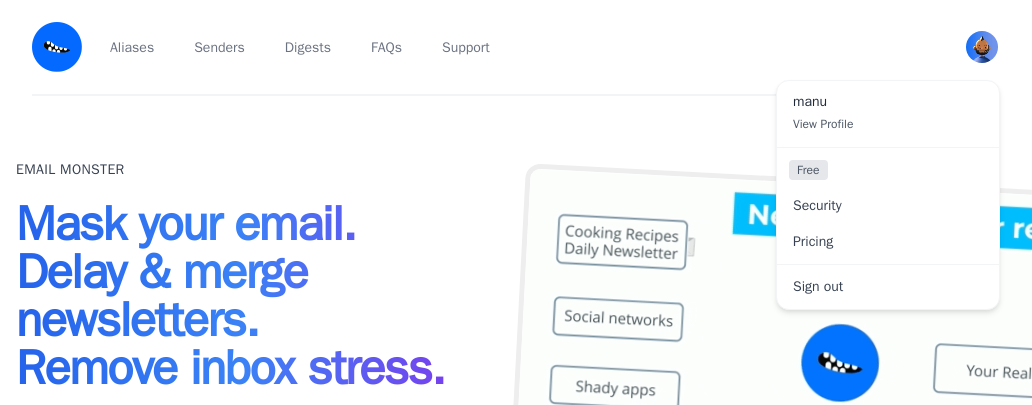 click on "[FIRST]
View Profile" at bounding box center [888, 114] 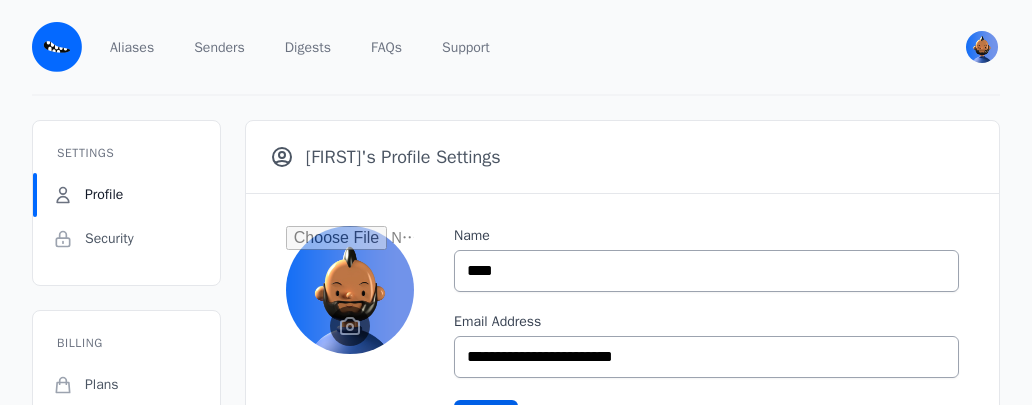 scroll, scrollTop: 0, scrollLeft: 0, axis: both 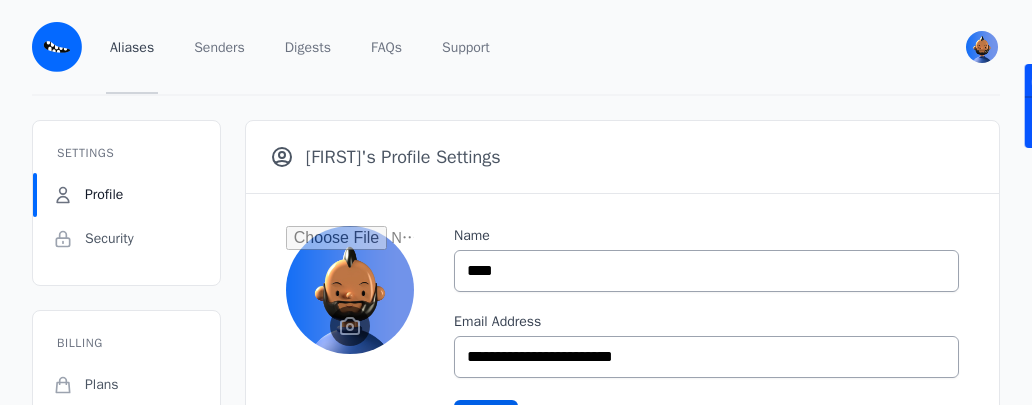click on "Aliases" at bounding box center [132, 47] 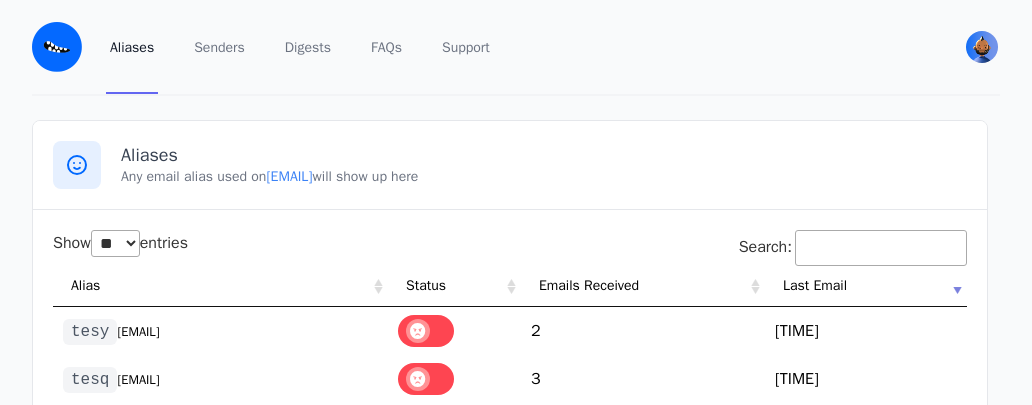scroll, scrollTop: 133, scrollLeft: 0, axis: vertical 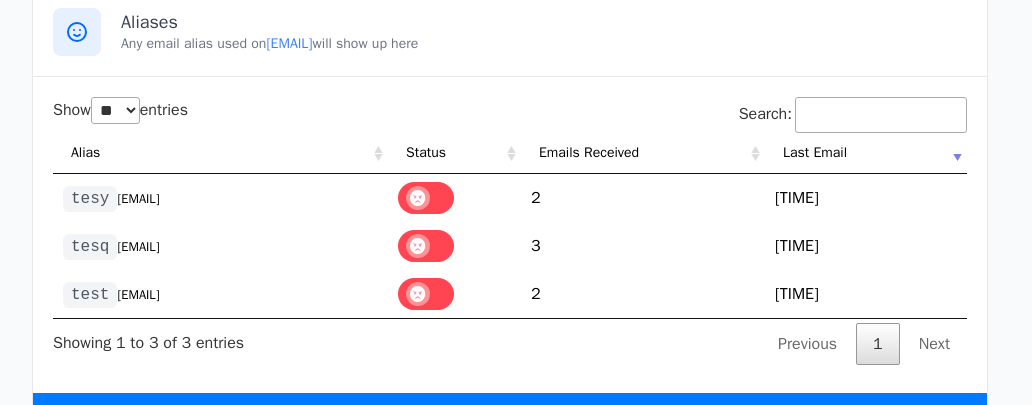 click on "tesy" at bounding box center (90, 199) 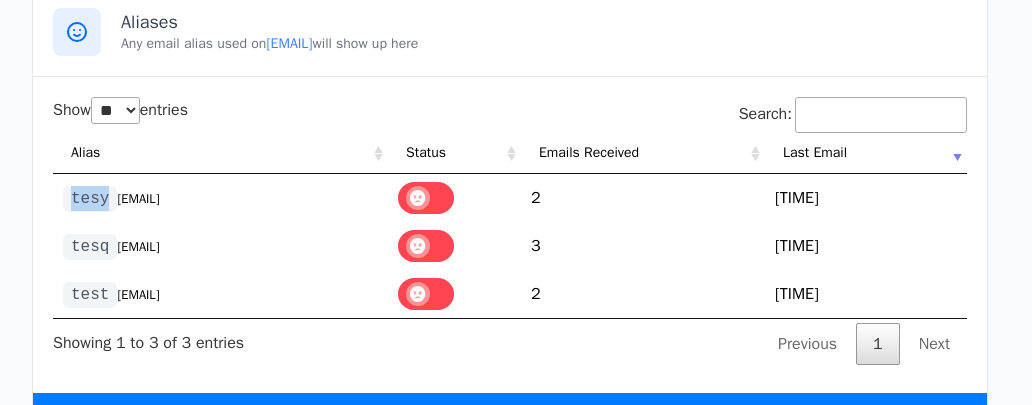 click on "tesy" at bounding box center [90, 199] 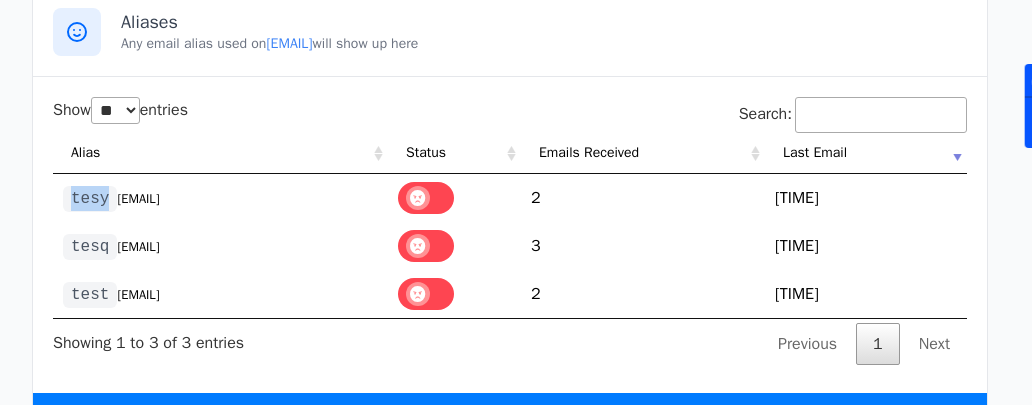 click on "[EMAIL]" at bounding box center [138, 199] 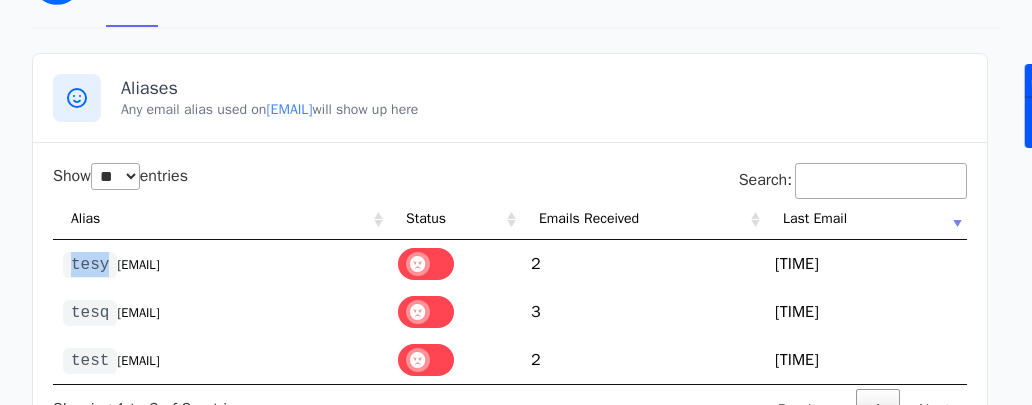 scroll, scrollTop: 0, scrollLeft: 0, axis: both 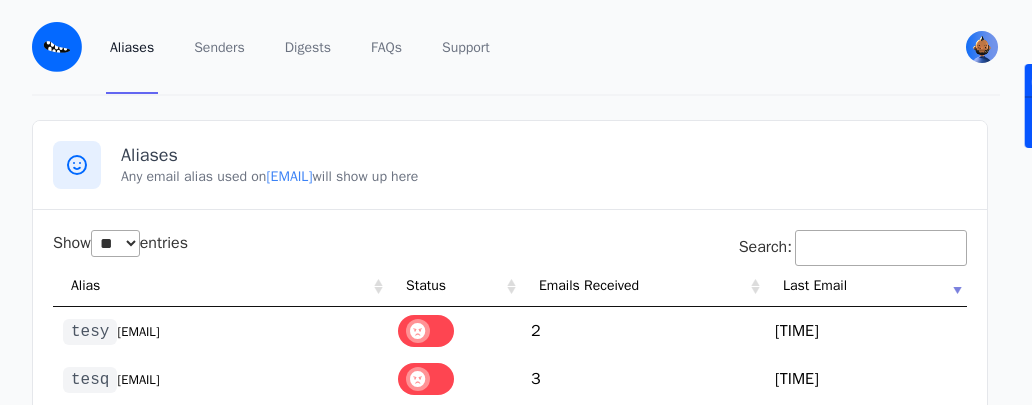 click on "manu
View Profile
Free
Security
Pricing
Sign out" at bounding box center (976, 47) 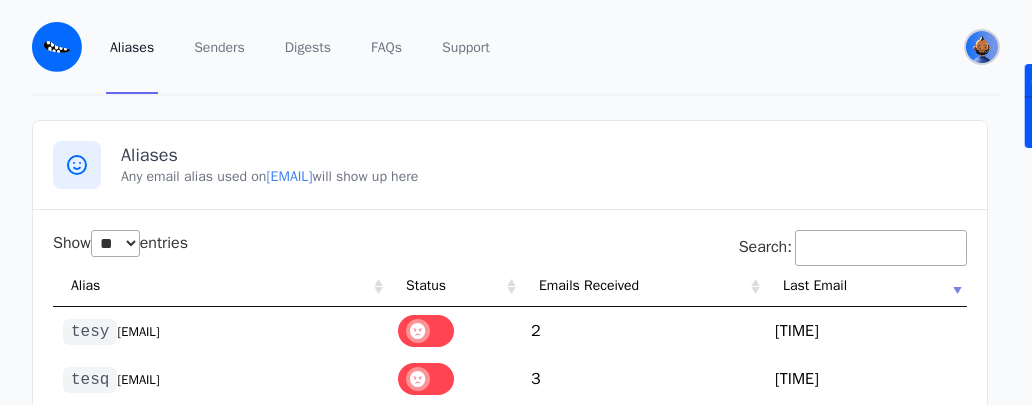 click at bounding box center (982, 47) 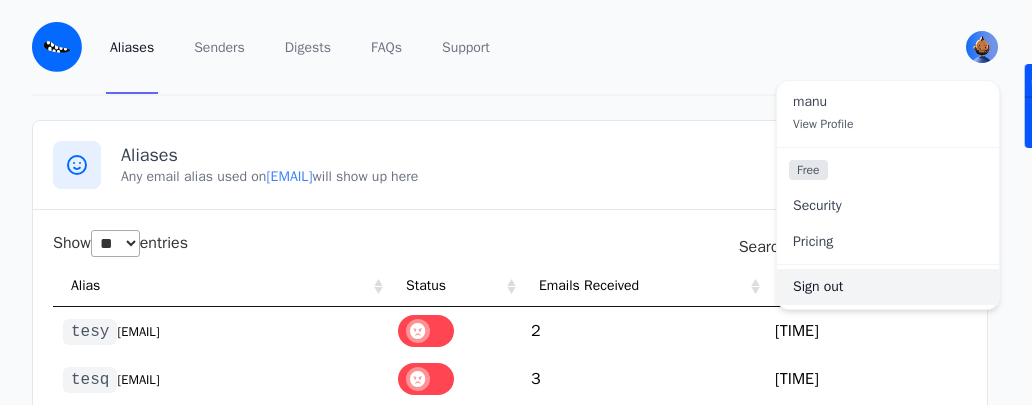 click on "Sign out" at bounding box center (888, 287) 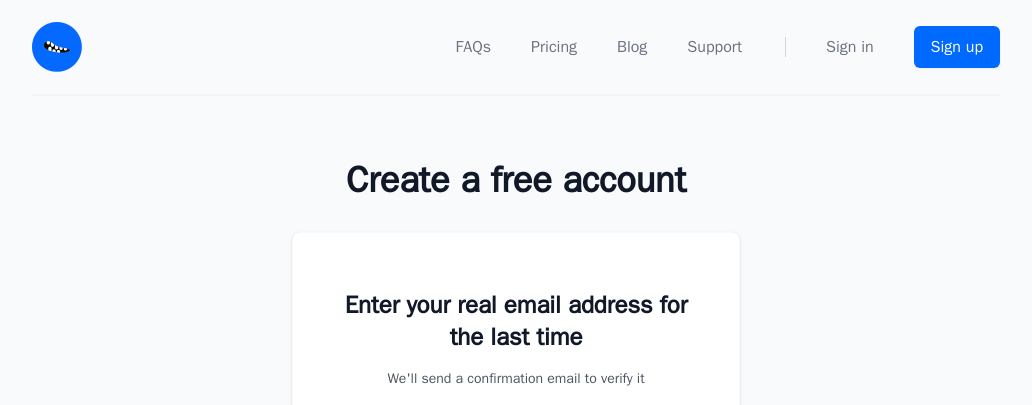 scroll, scrollTop: 256, scrollLeft: 0, axis: vertical 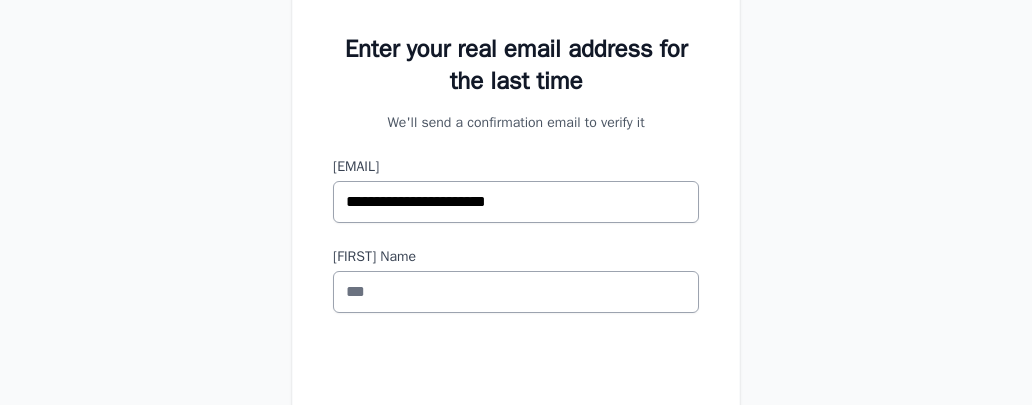 type on "**********" 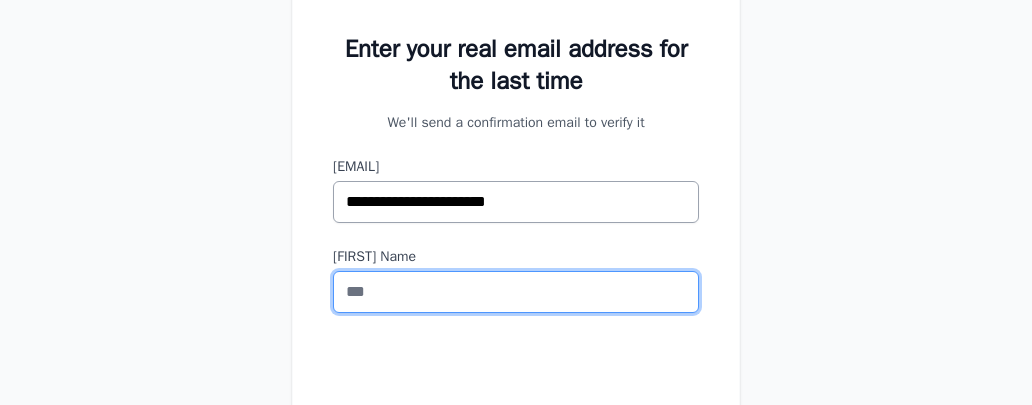 click on "First Name" at bounding box center [516, 292] 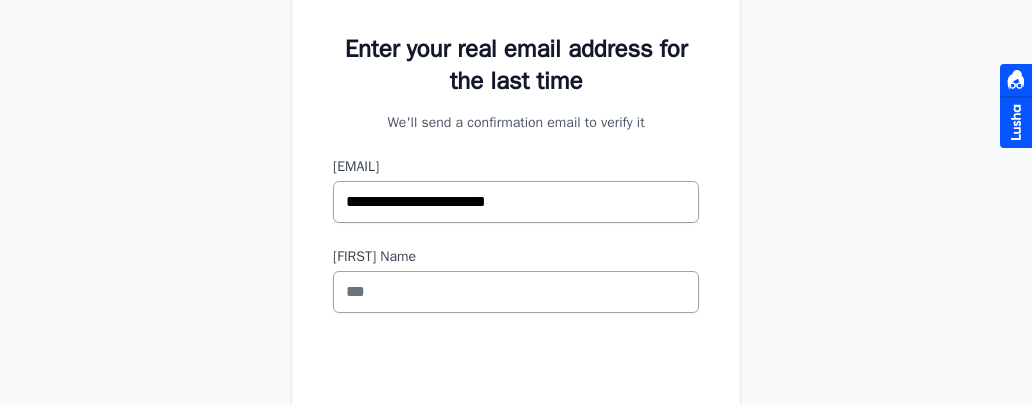 drag, startPoint x: 518, startPoint y: 80, endPoint x: 554, endPoint y: 80, distance: 36 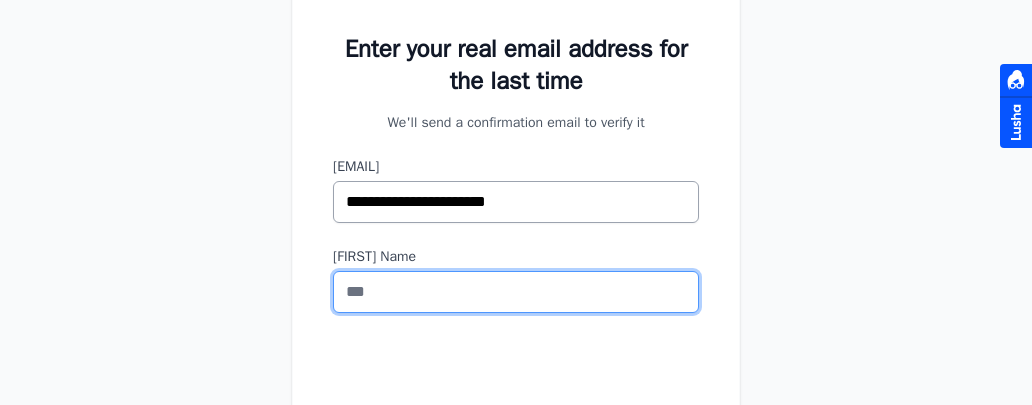 click on "First Name" at bounding box center (516, 292) 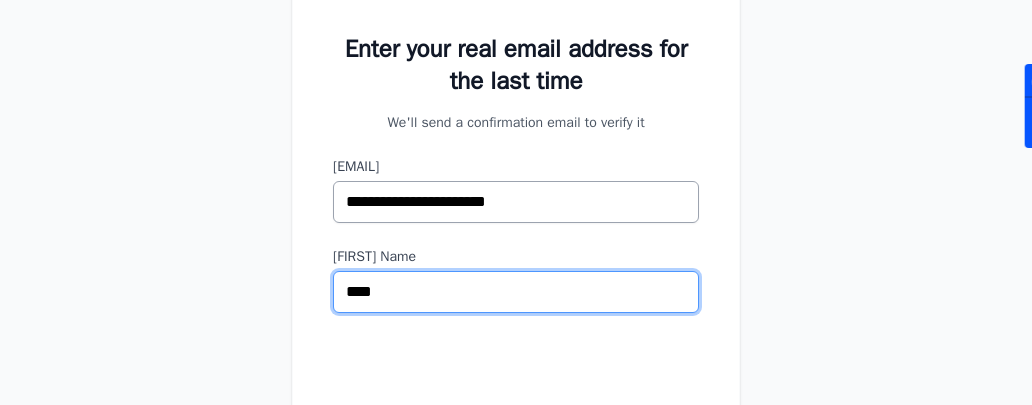 scroll, scrollTop: 456, scrollLeft: 0, axis: vertical 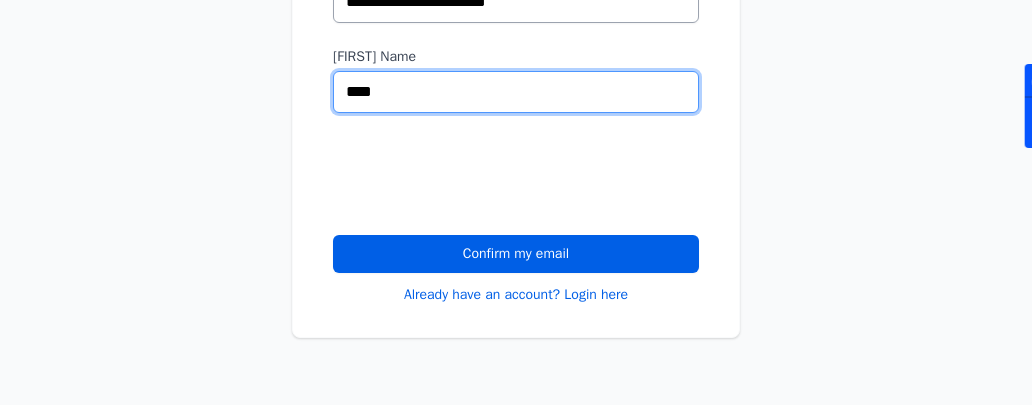 type on "****" 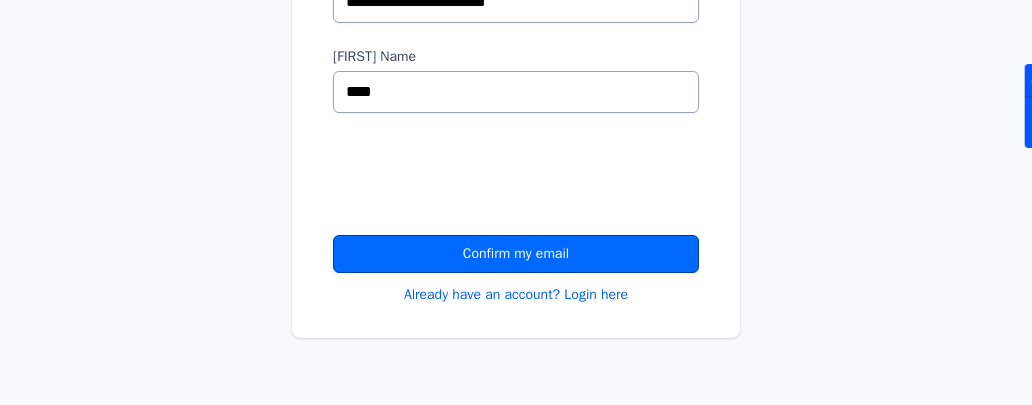 click on "Confirm my email" at bounding box center [516, 254] 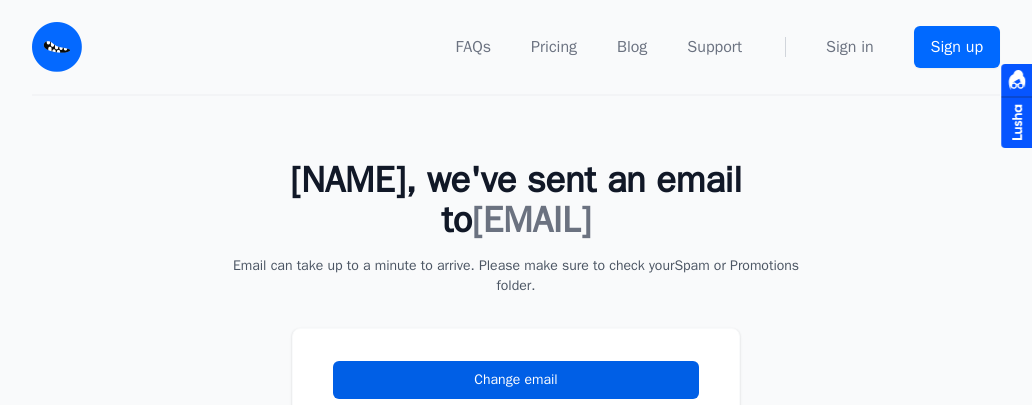 scroll, scrollTop: 0, scrollLeft: 0, axis: both 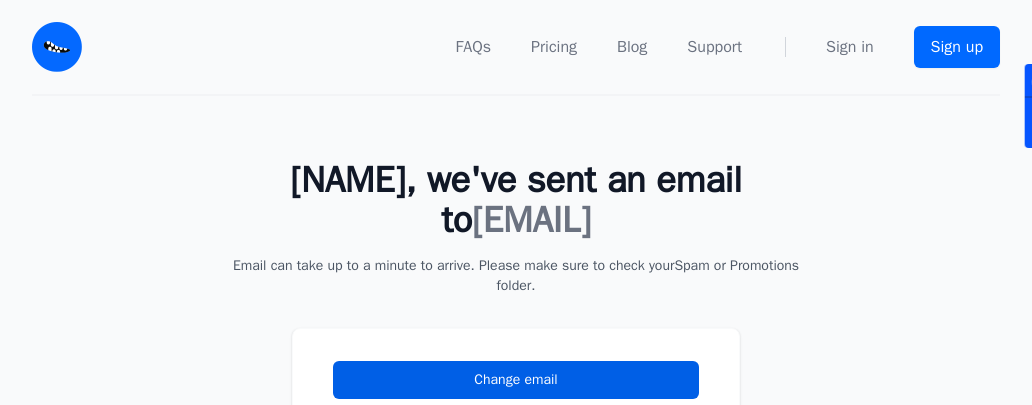 click on "[EMAIL]" at bounding box center [531, 220] 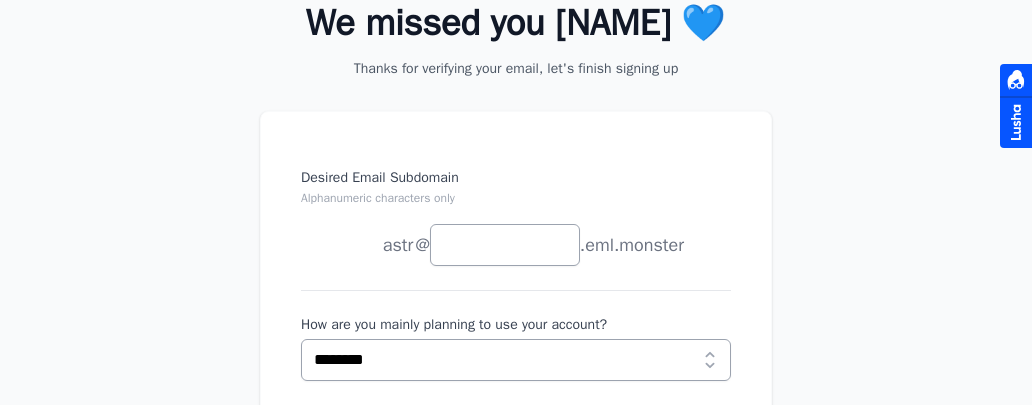 scroll, scrollTop: 200, scrollLeft: 0, axis: vertical 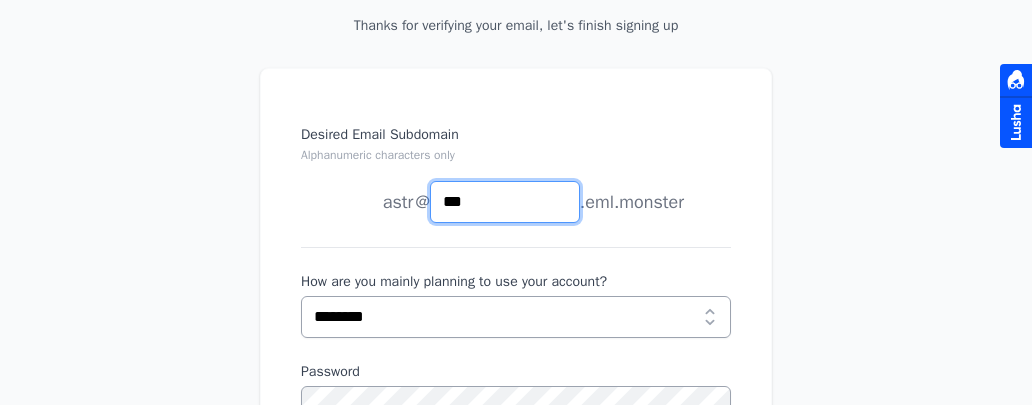 click on "***" at bounding box center (505, 202) 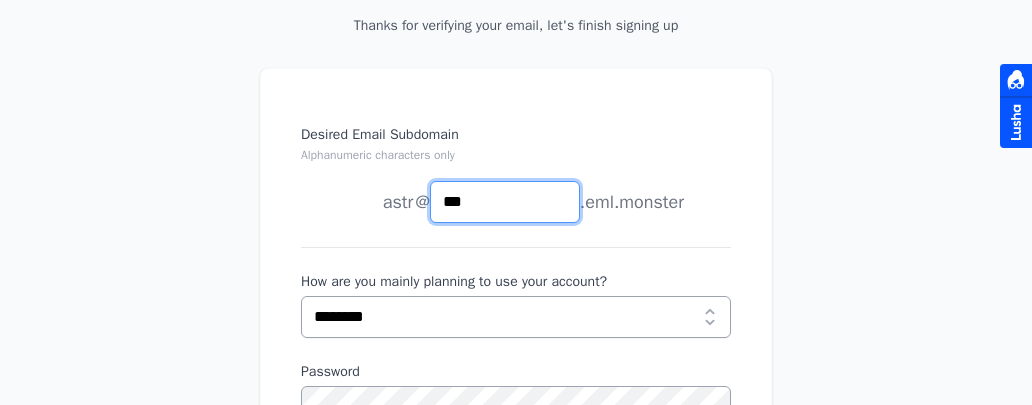 type on "***" 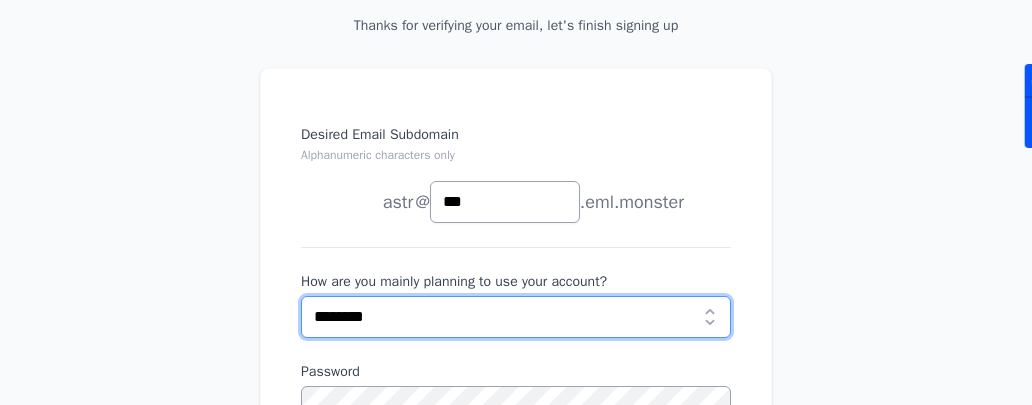 click on "**********" at bounding box center (516, 317) 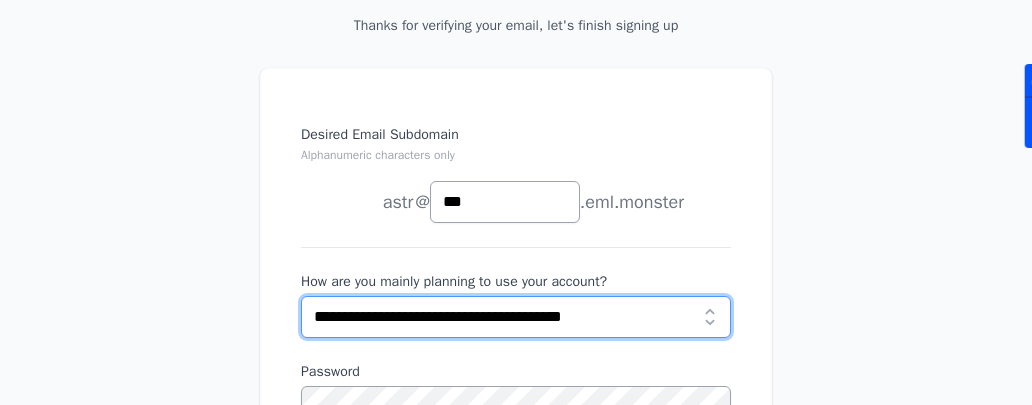 click on "**********" at bounding box center (516, 317) 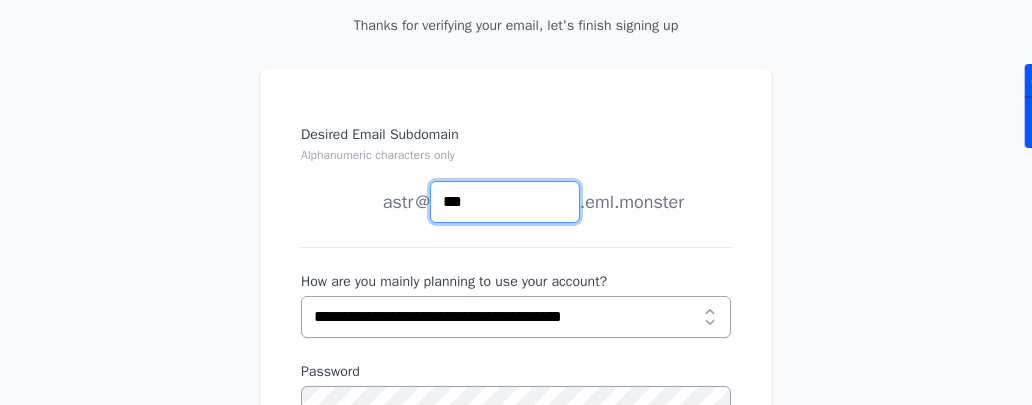 click on "***" at bounding box center [505, 202] 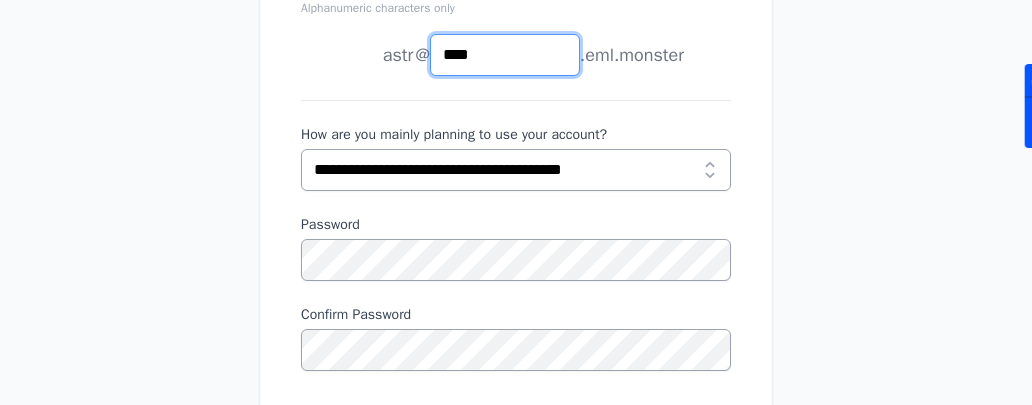 scroll, scrollTop: 500, scrollLeft: 0, axis: vertical 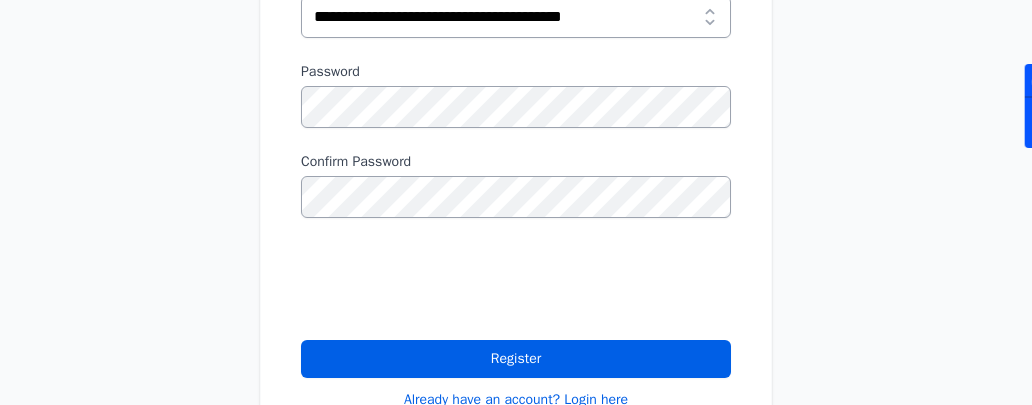 type on "****" 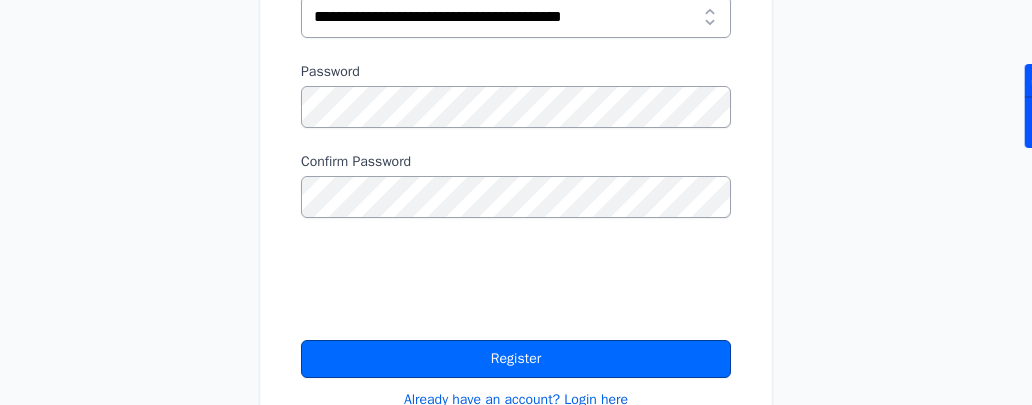 click on "Register" at bounding box center [516, 359] 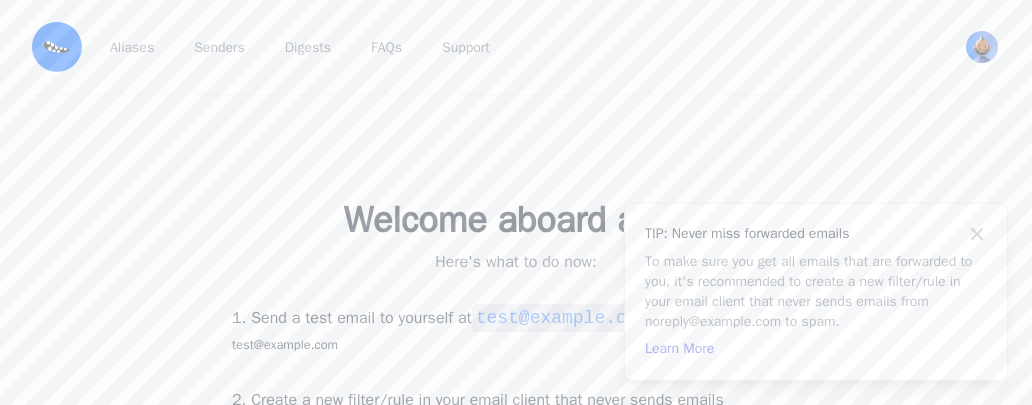 scroll, scrollTop: 0, scrollLeft: 0, axis: both 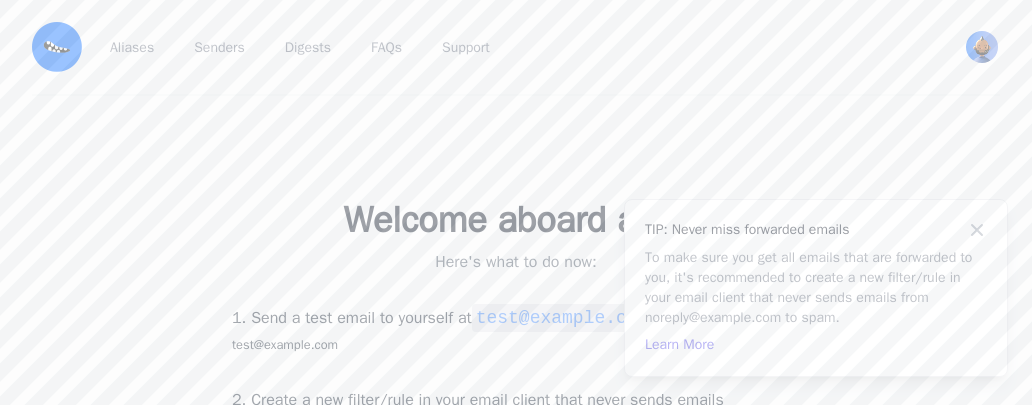 click at bounding box center [977, 230] 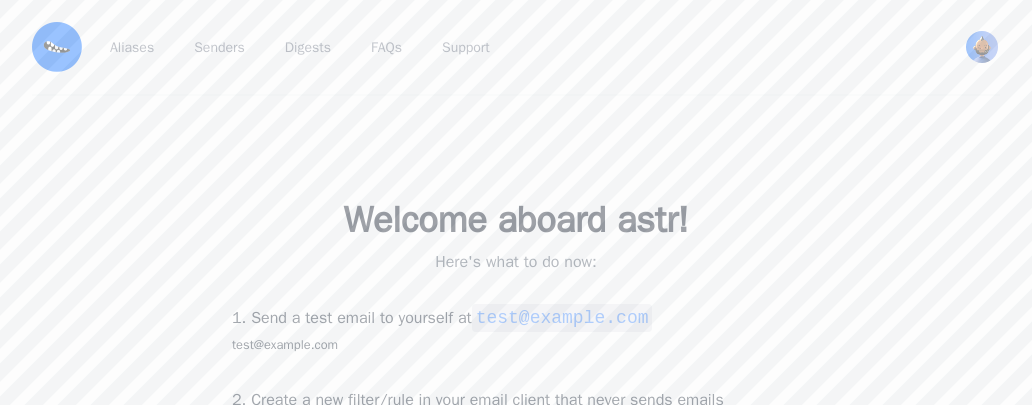 click on "test@example.com" at bounding box center [562, 318] 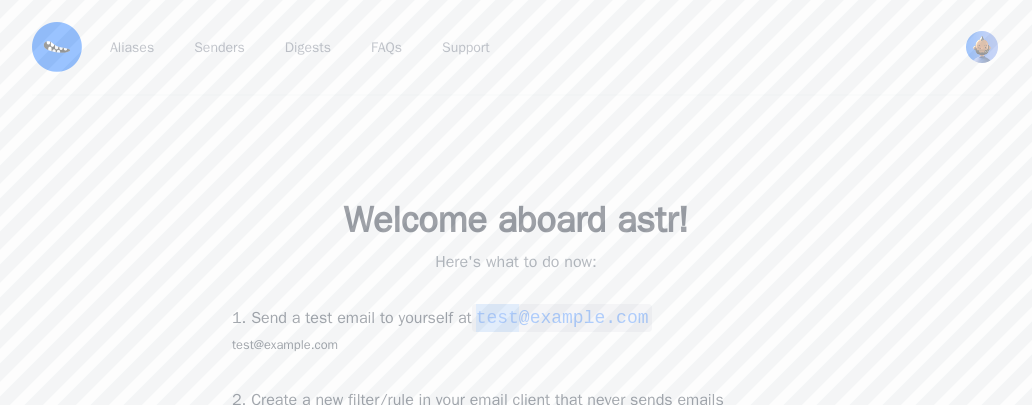 click on "test@example.com" at bounding box center (562, 318) 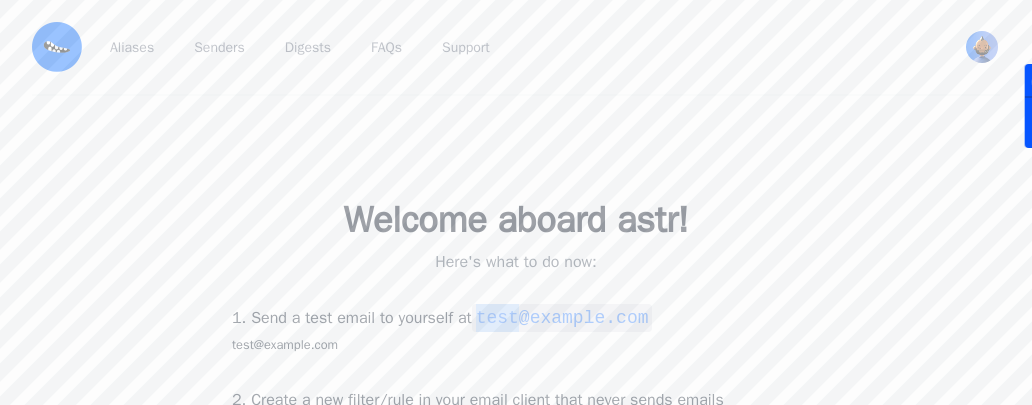 copy on "test@example.com" 